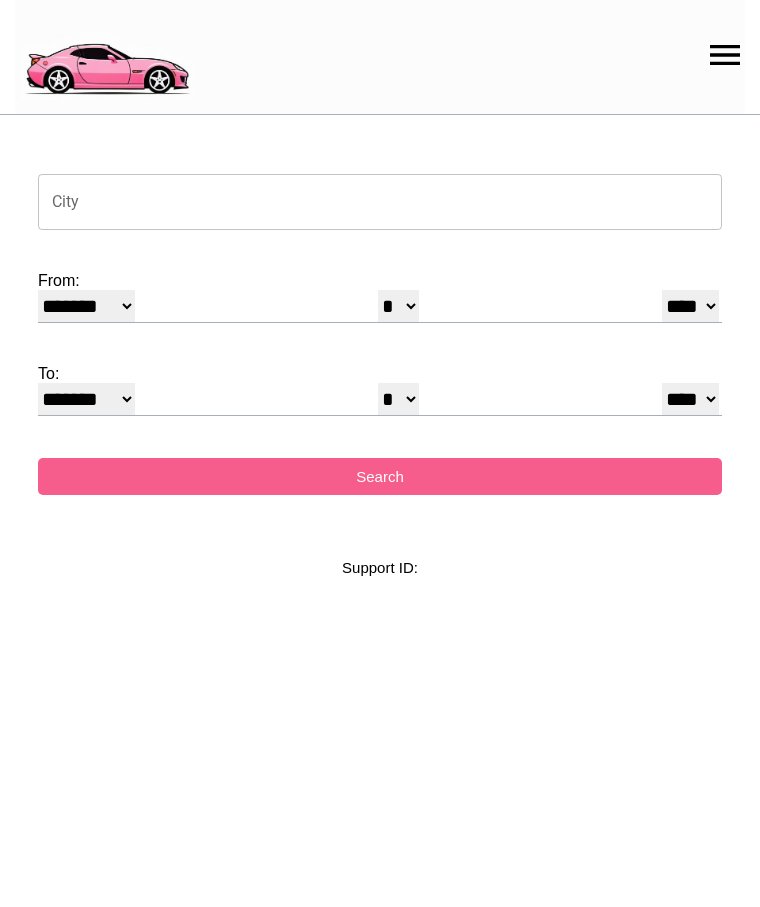select on "*" 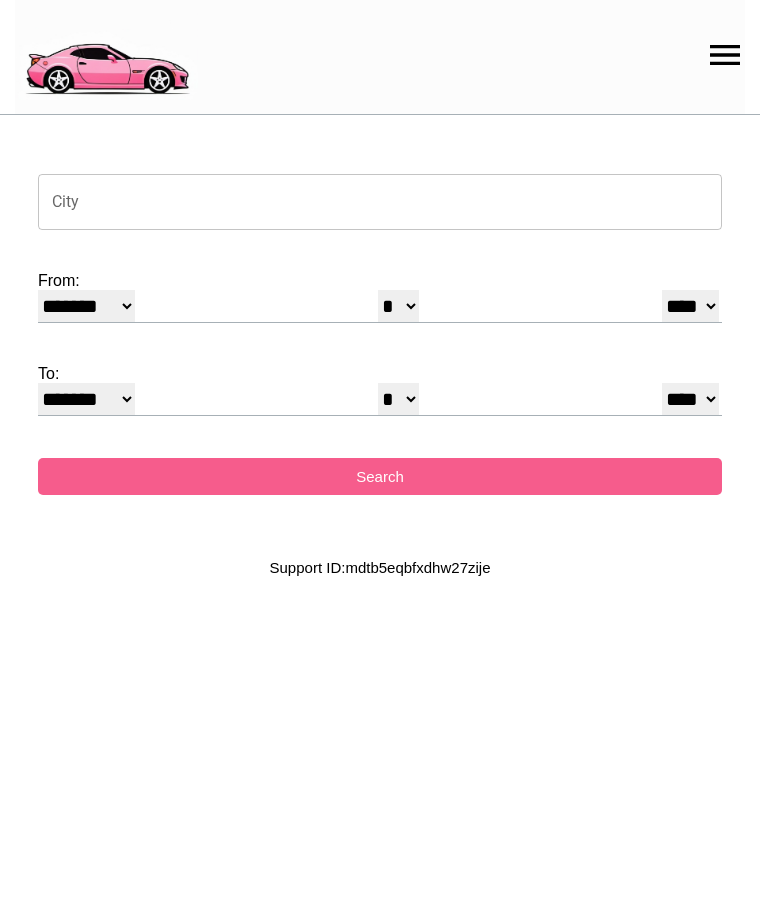 scroll, scrollTop: 0, scrollLeft: 0, axis: both 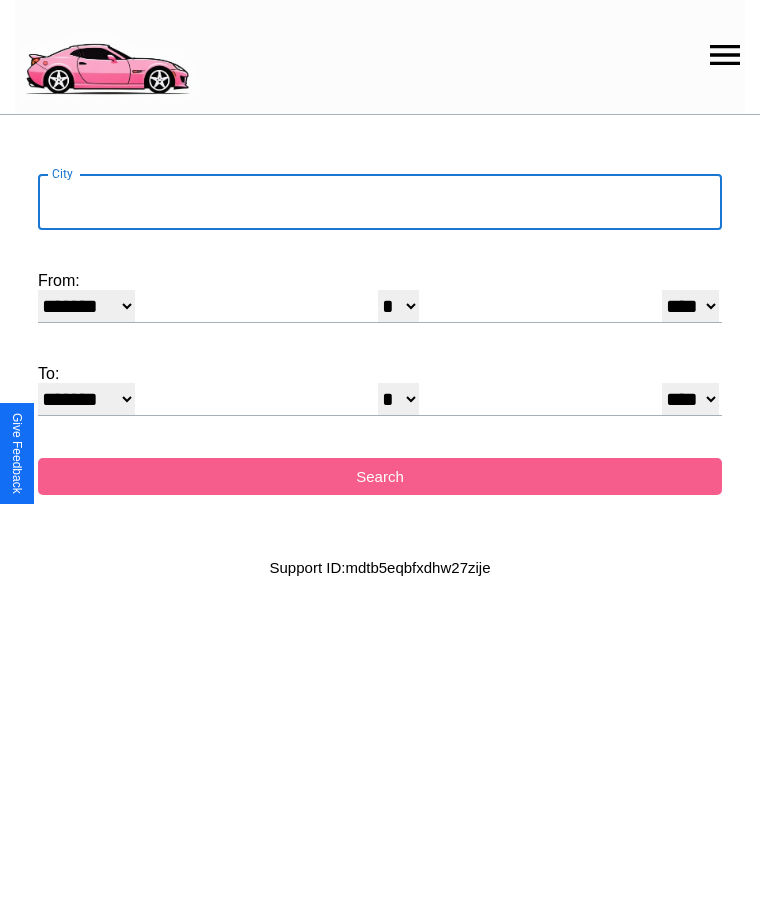 click on "City" at bounding box center [380, 202] 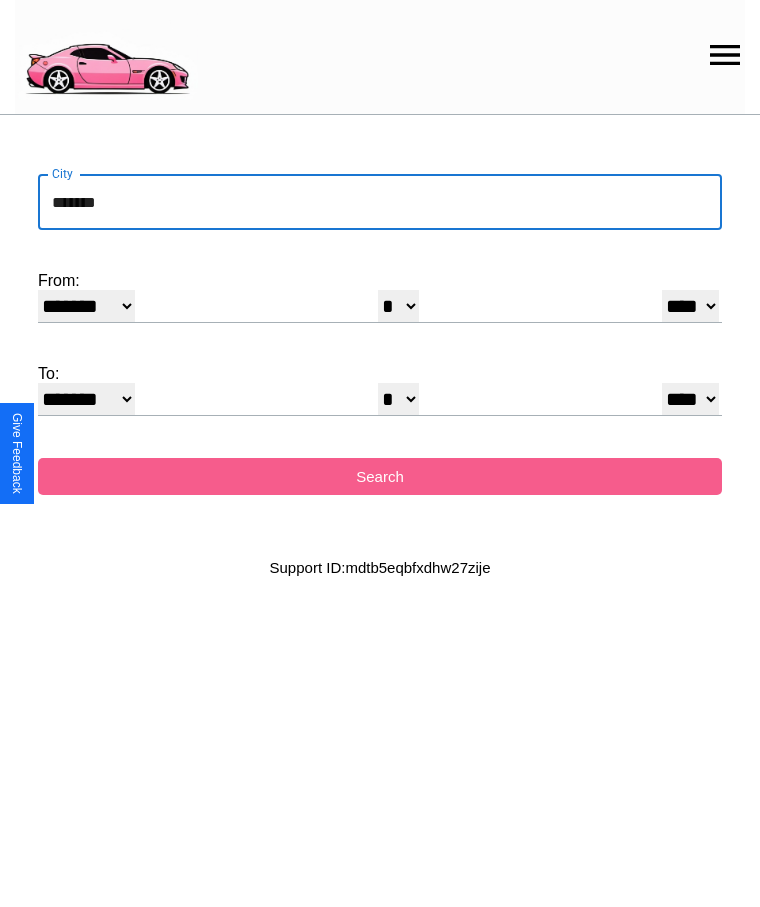 type on "*******" 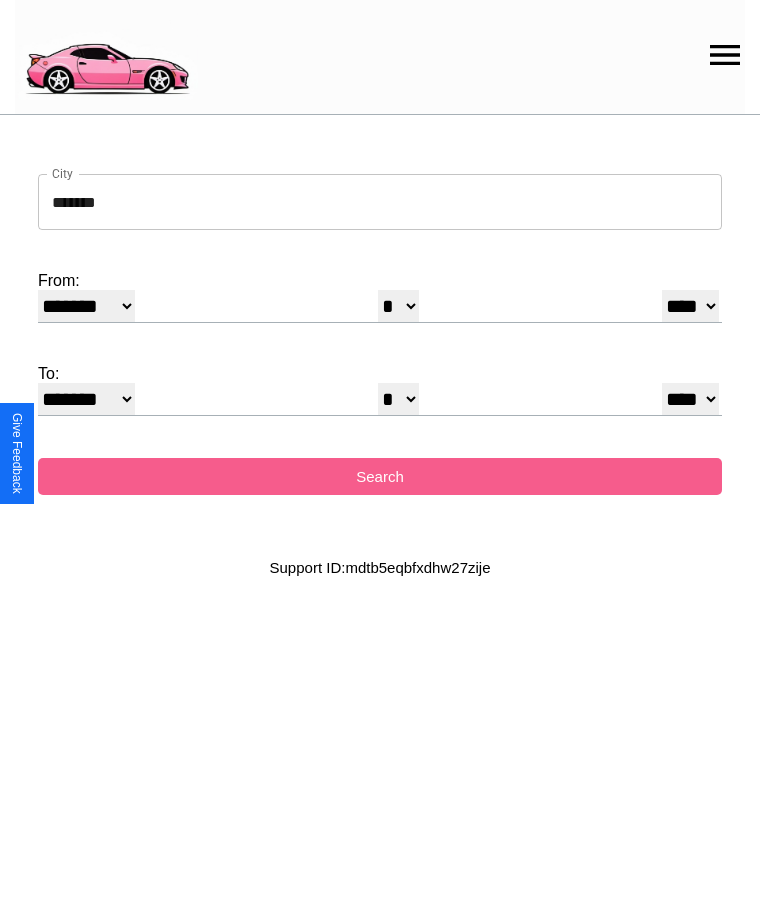 click on "******* ******** ***** ***** *** **** **** ****** ********* ******* ******** ********" at bounding box center (86, 306) 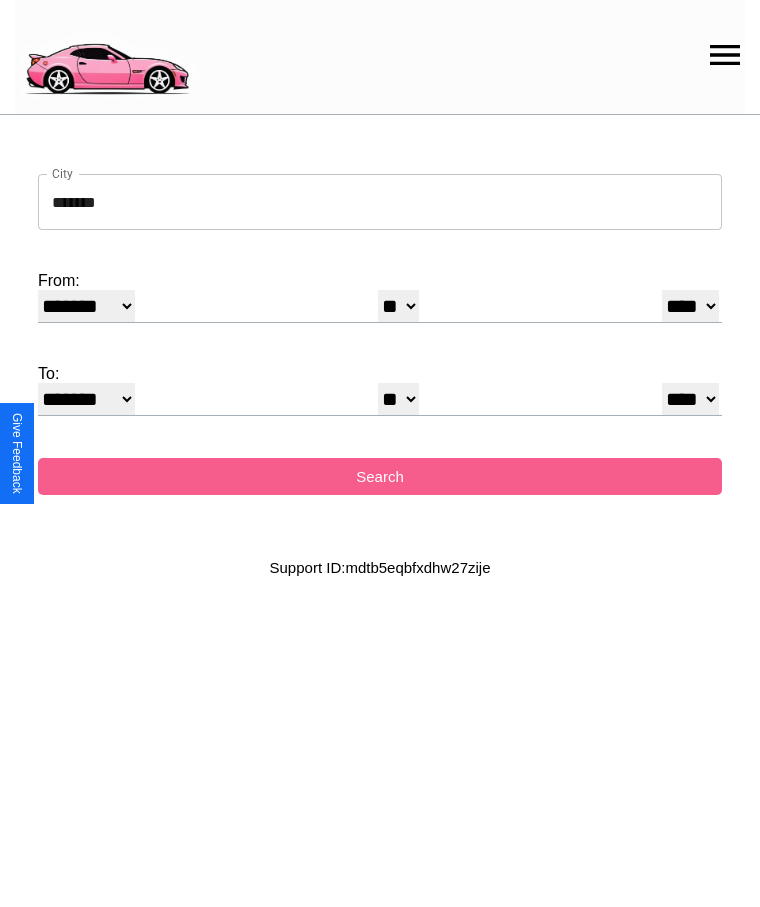 click on "* * * * * * * * * ** ** ** ** ** ** ** ** ** ** ** ** ** ** ** ** ** ** ** ** **" at bounding box center (398, 399) 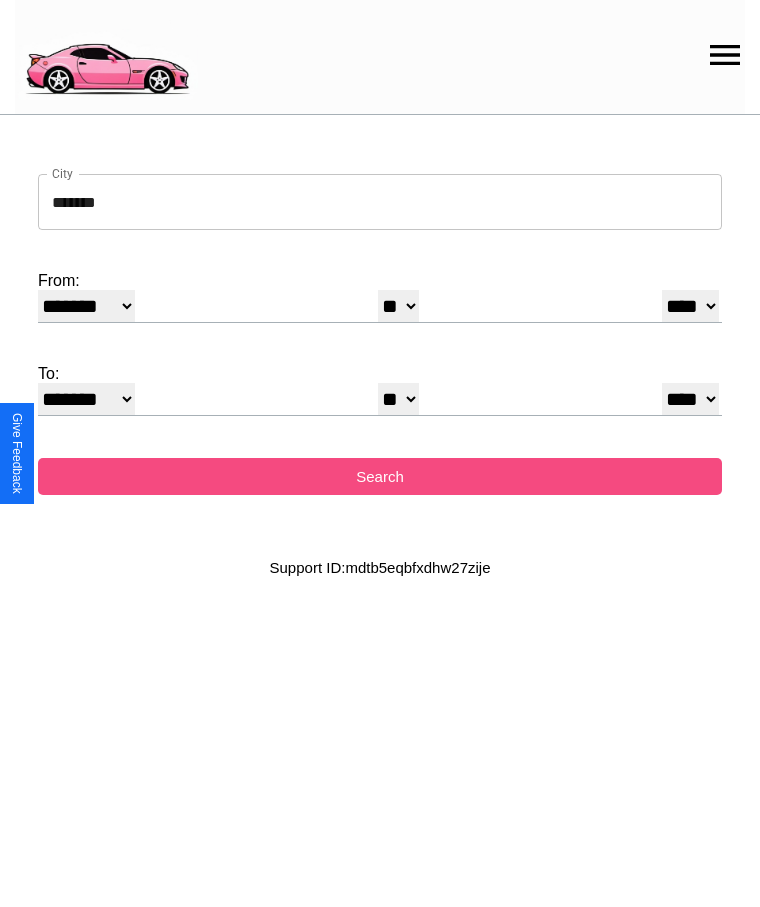 click on "Search" at bounding box center (380, 476) 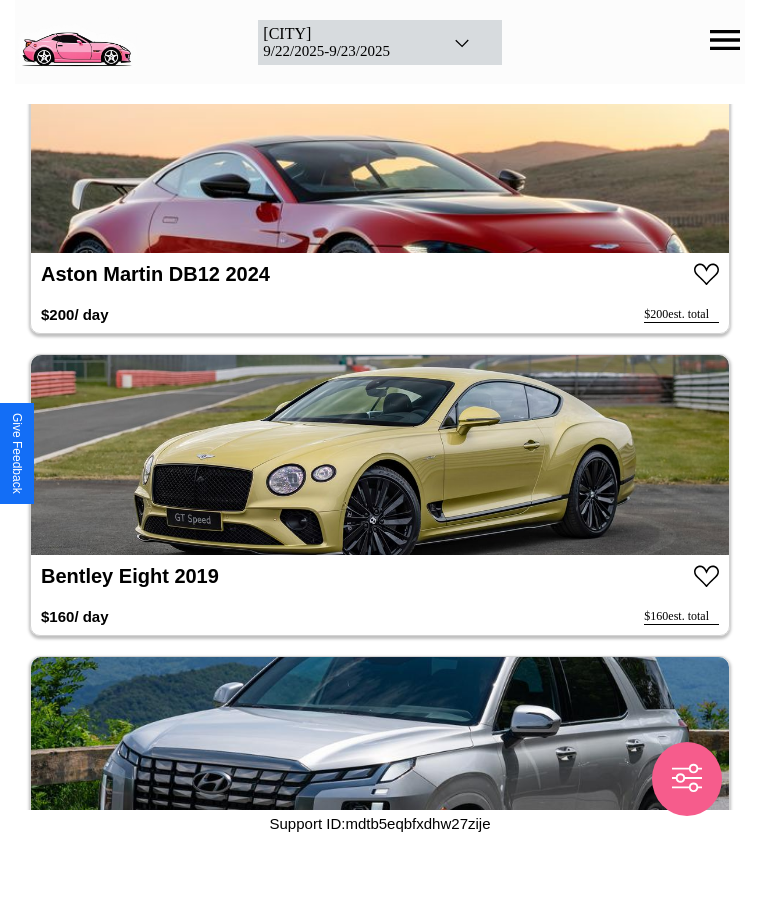 scroll, scrollTop: 0, scrollLeft: 0, axis: both 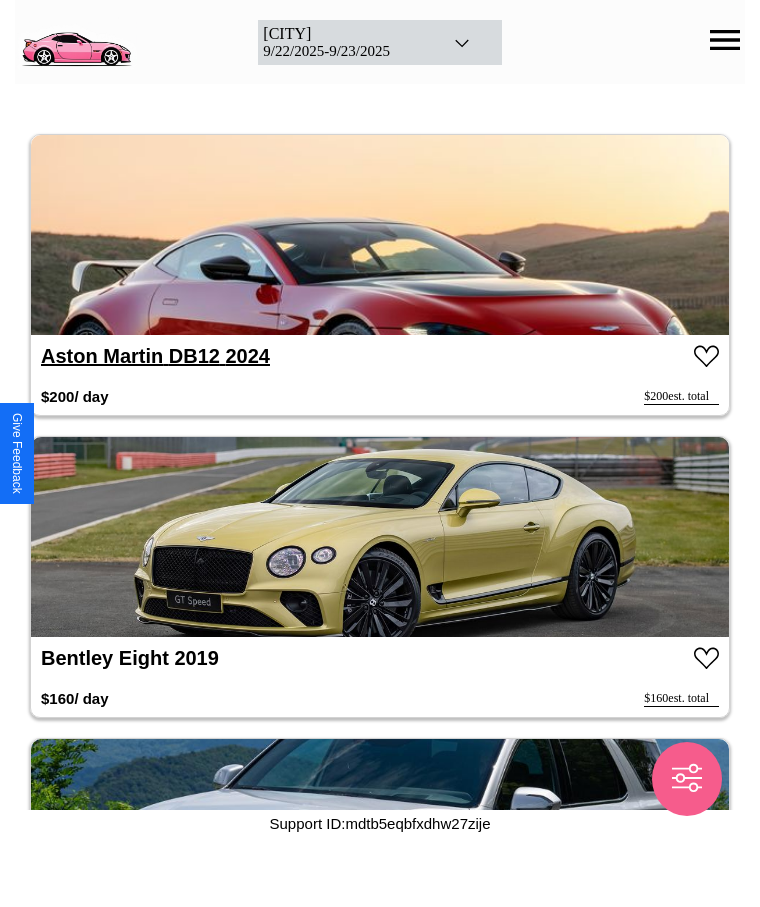 click on "Aston Martin   DB12   2024" at bounding box center (155, 356) 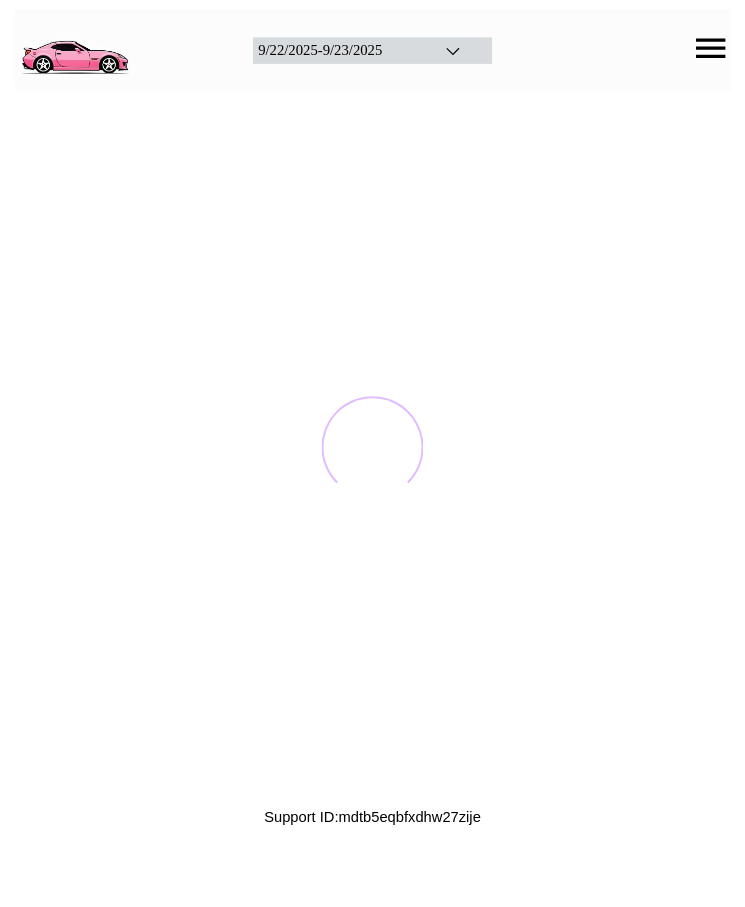 scroll, scrollTop: 0, scrollLeft: 0, axis: both 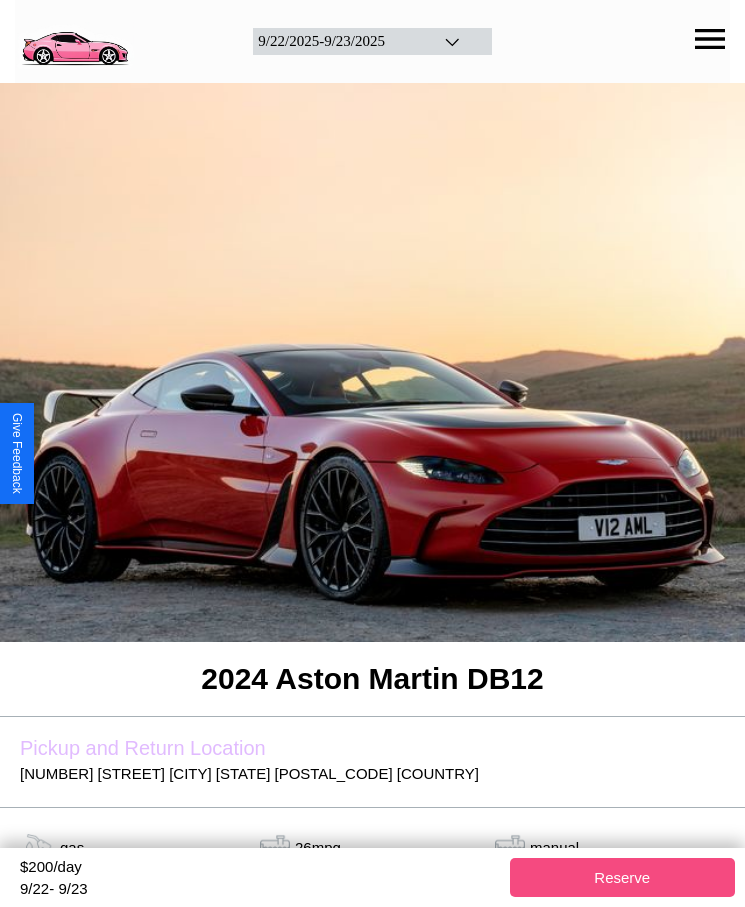 click on "Reserve" at bounding box center (623, 877) 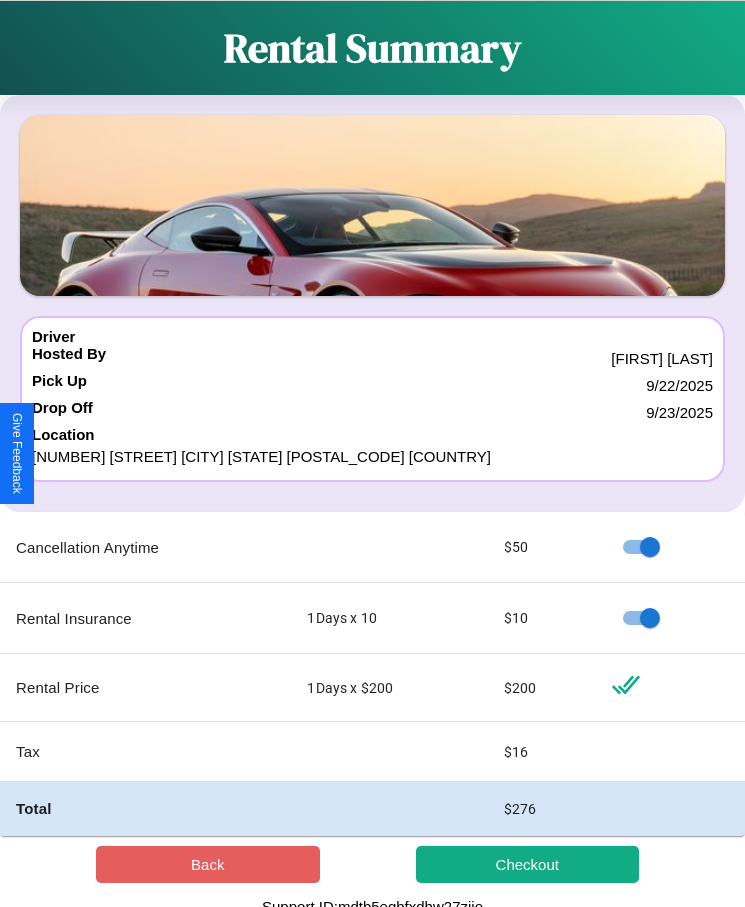 scroll, scrollTop: 13, scrollLeft: 0, axis: vertical 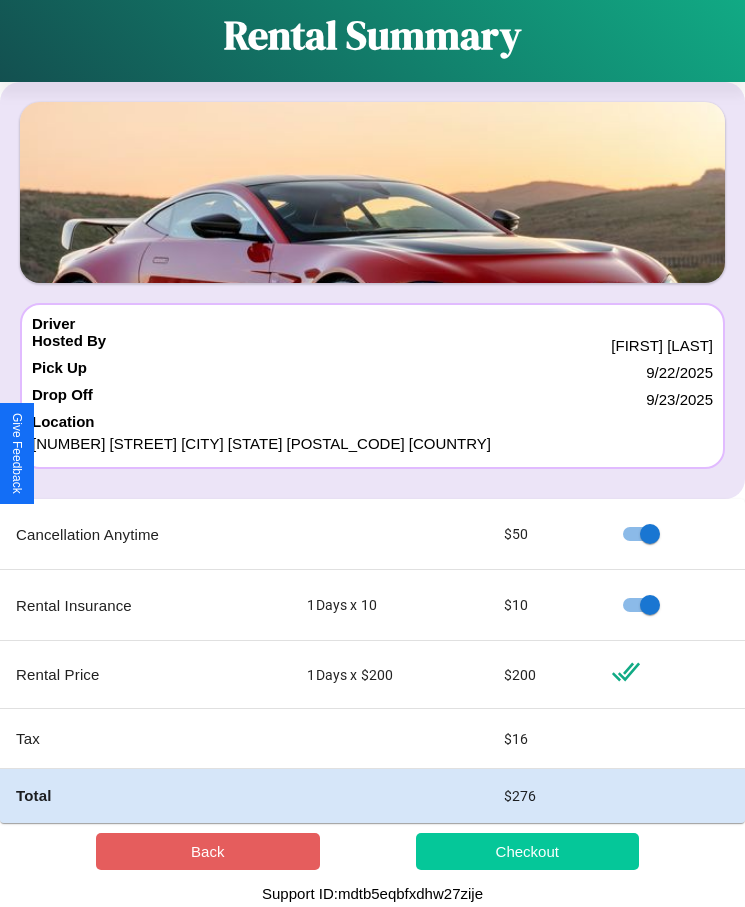 click on "Checkout" at bounding box center [528, 851] 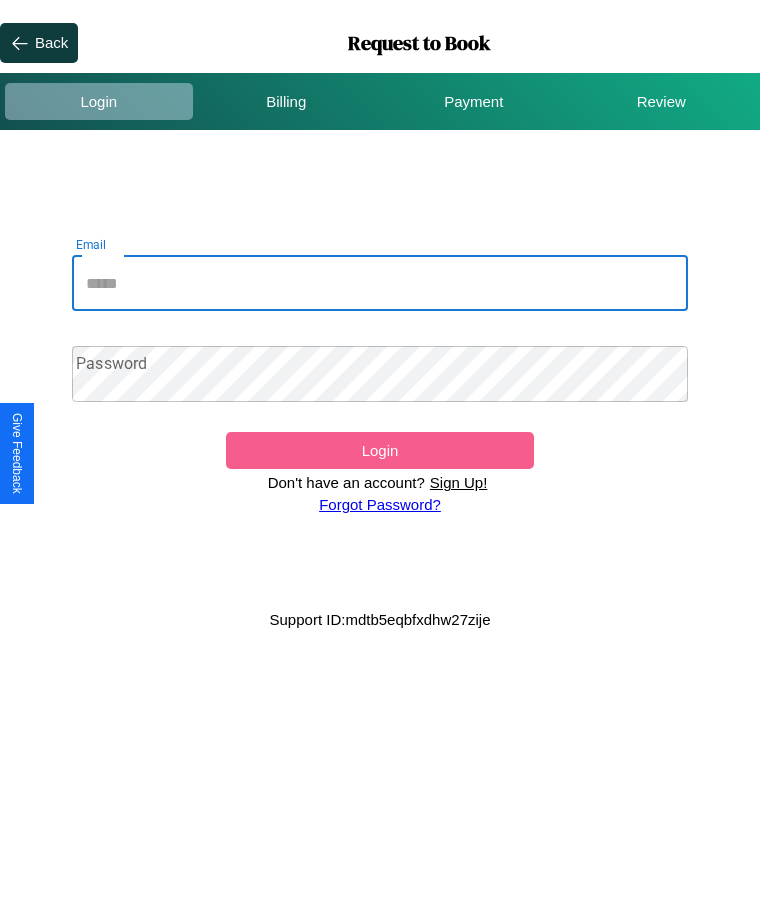 click on "Email" at bounding box center (380, 283) 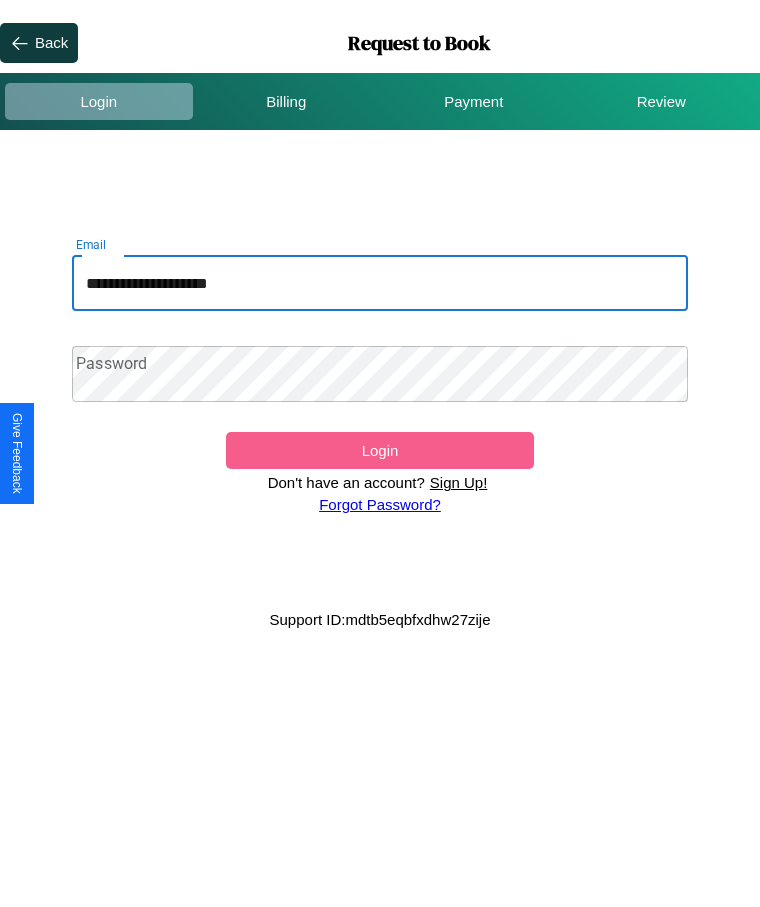 type on "**********" 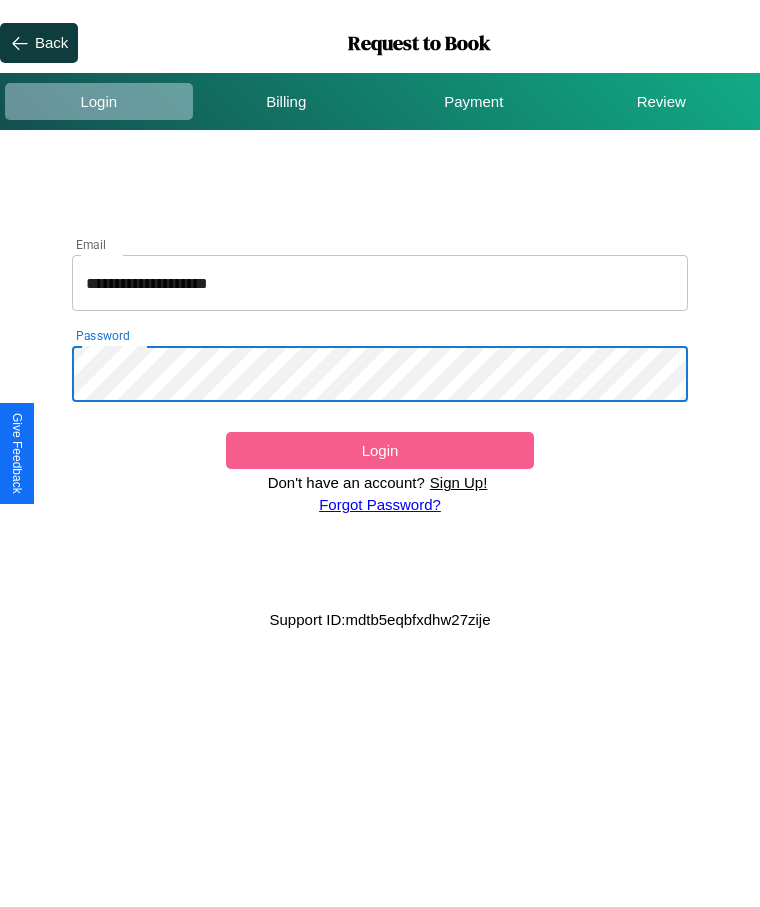 click on "Login" at bounding box center (380, 450) 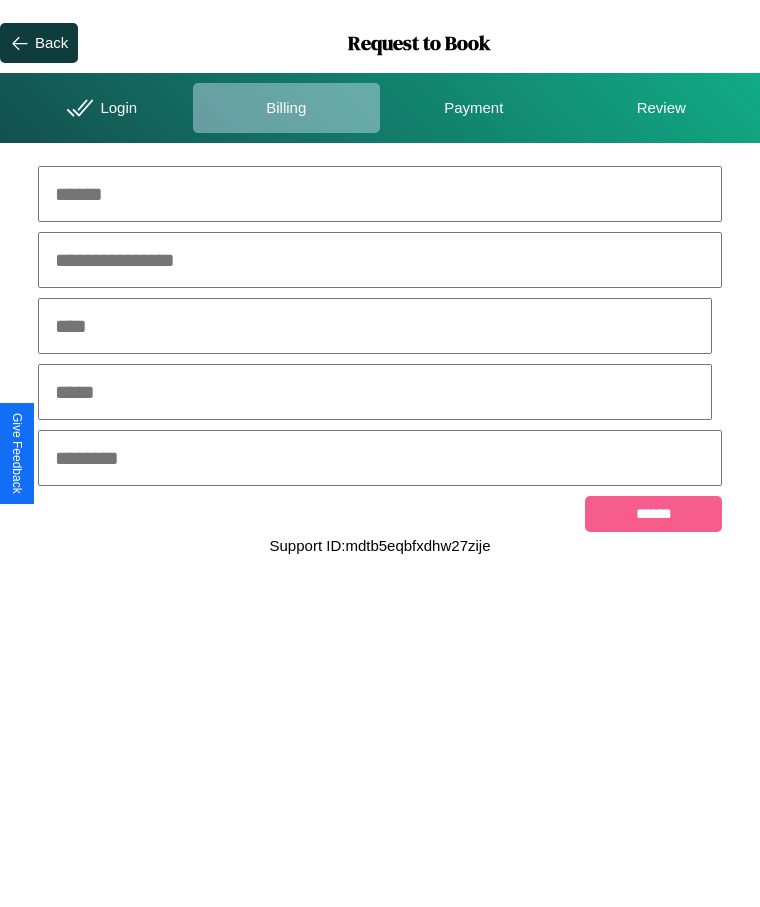 click at bounding box center [380, 194] 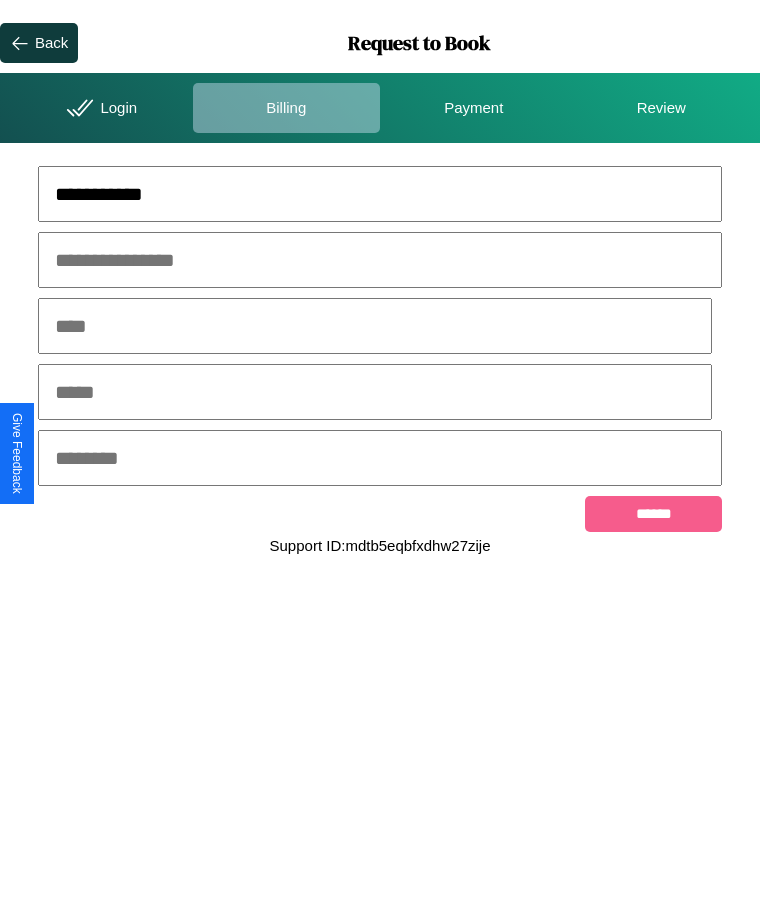 type on "**********" 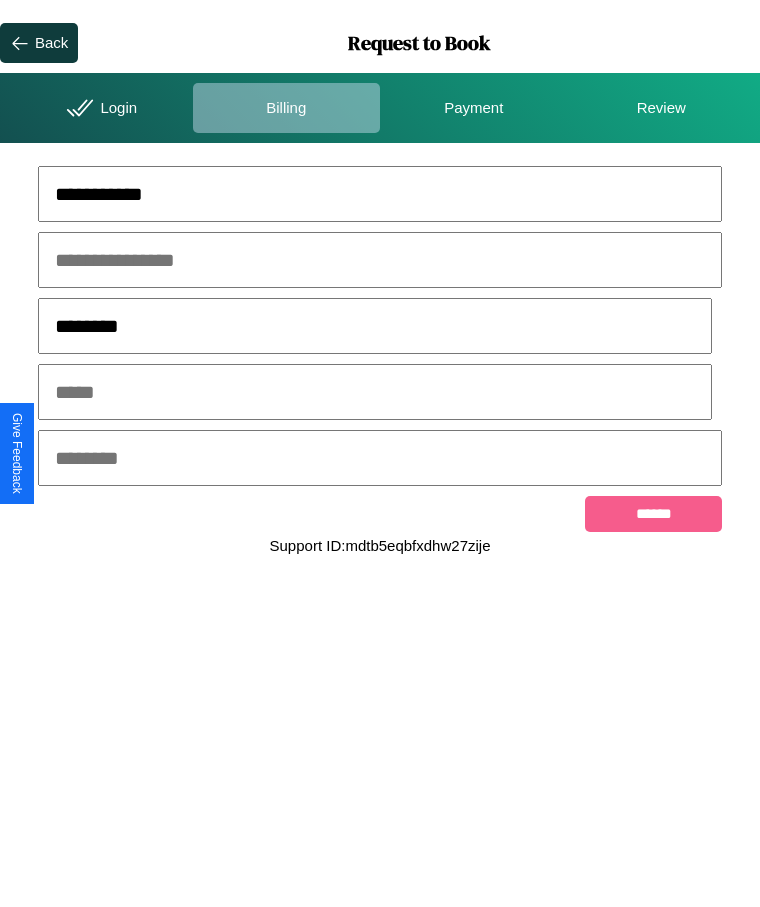 type on "********" 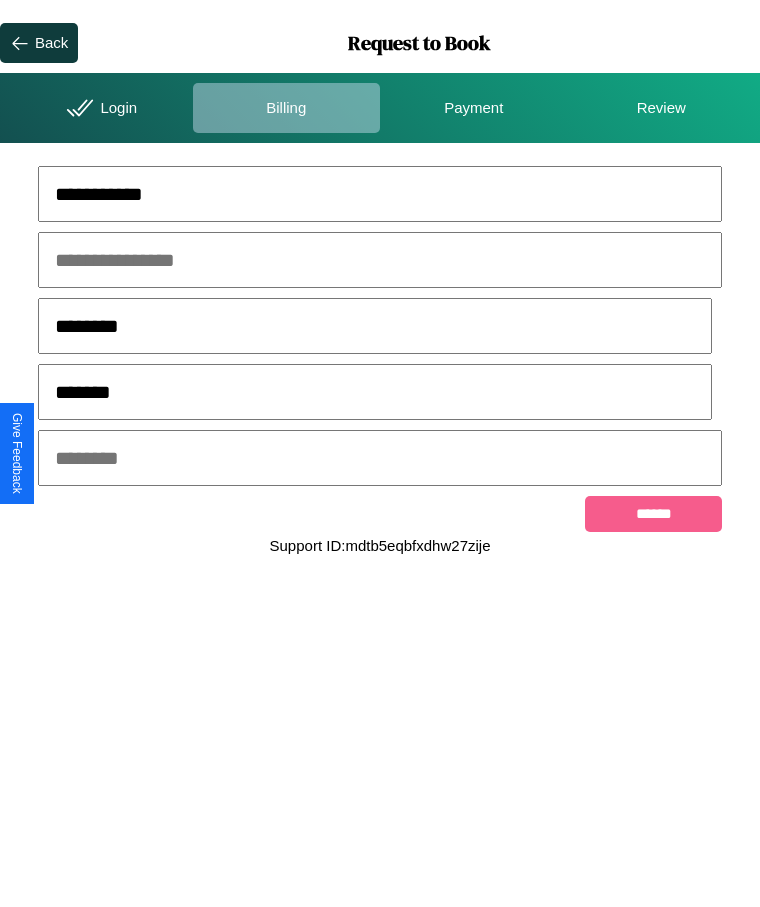 type on "*******" 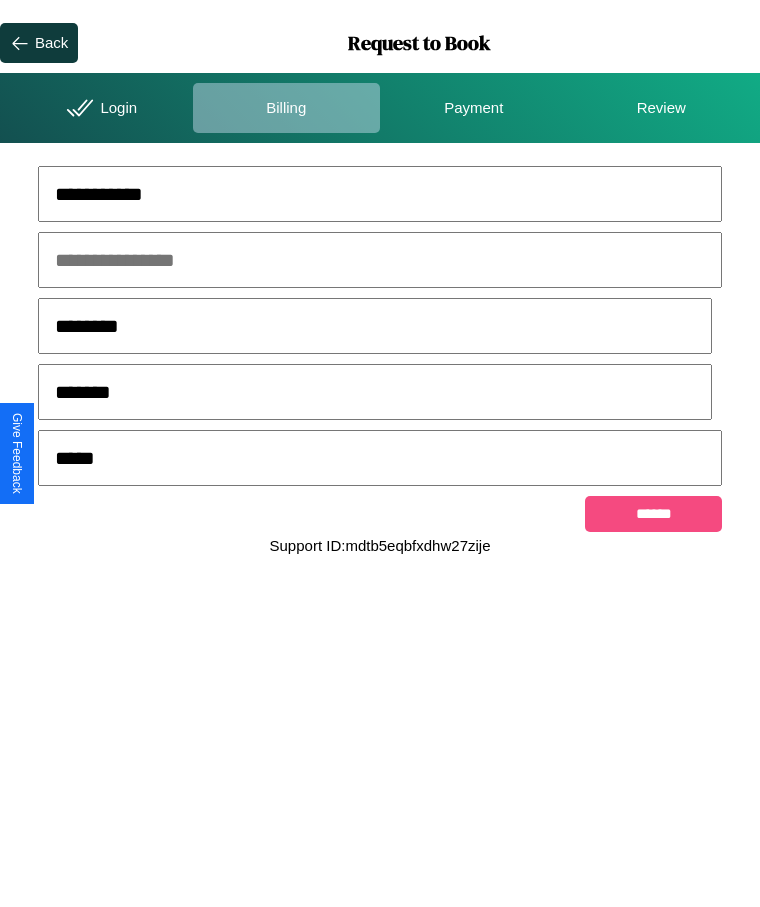 type on "*****" 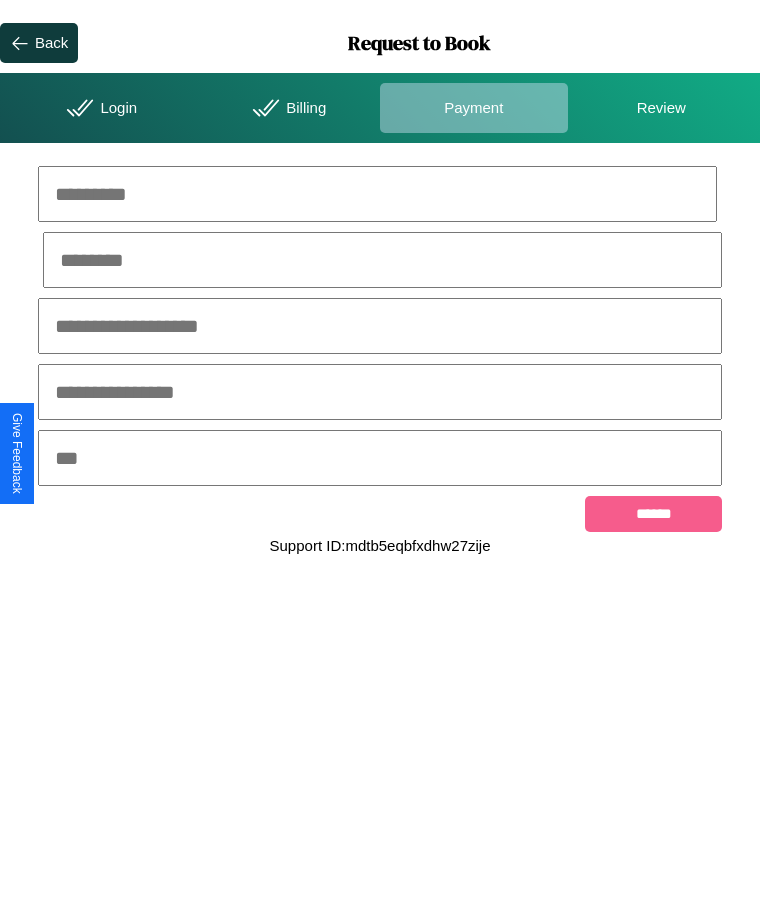 click at bounding box center (377, 194) 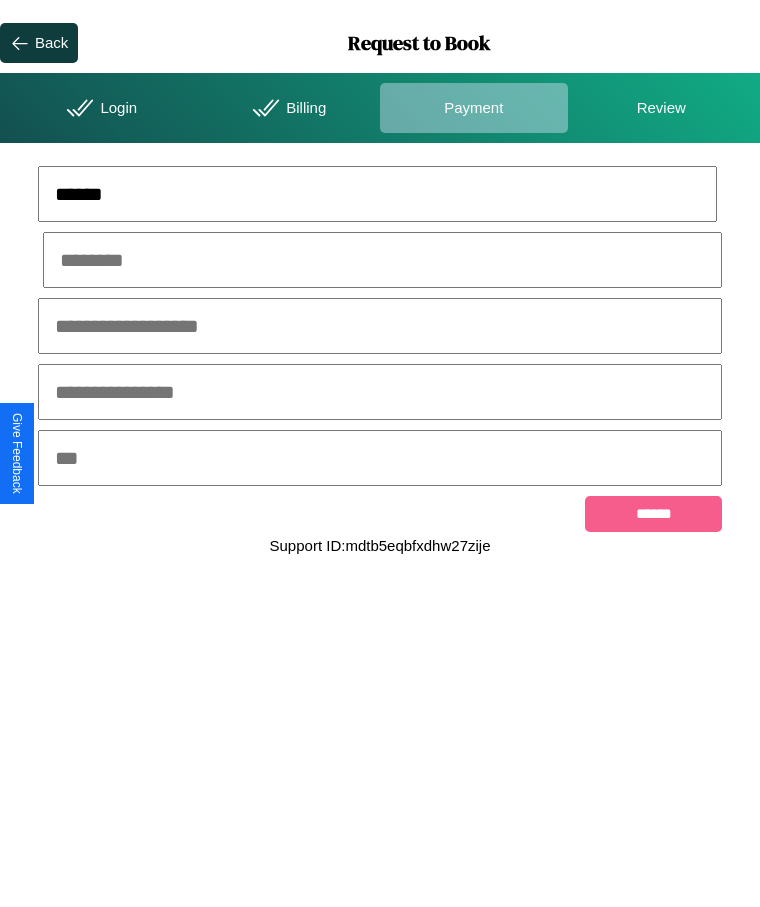 type on "******" 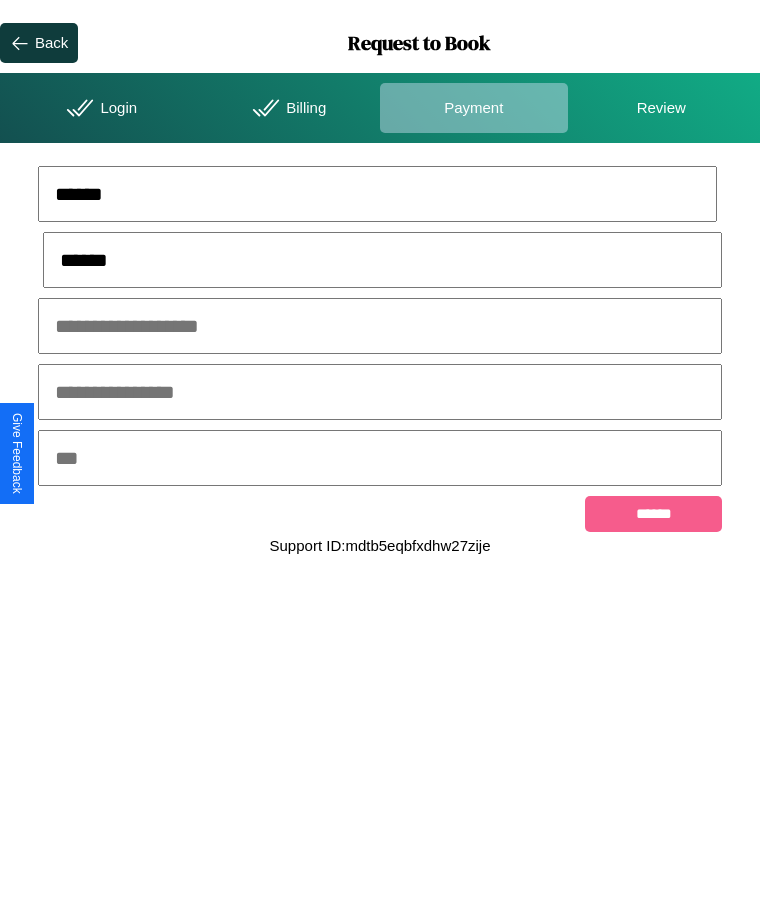 type on "******" 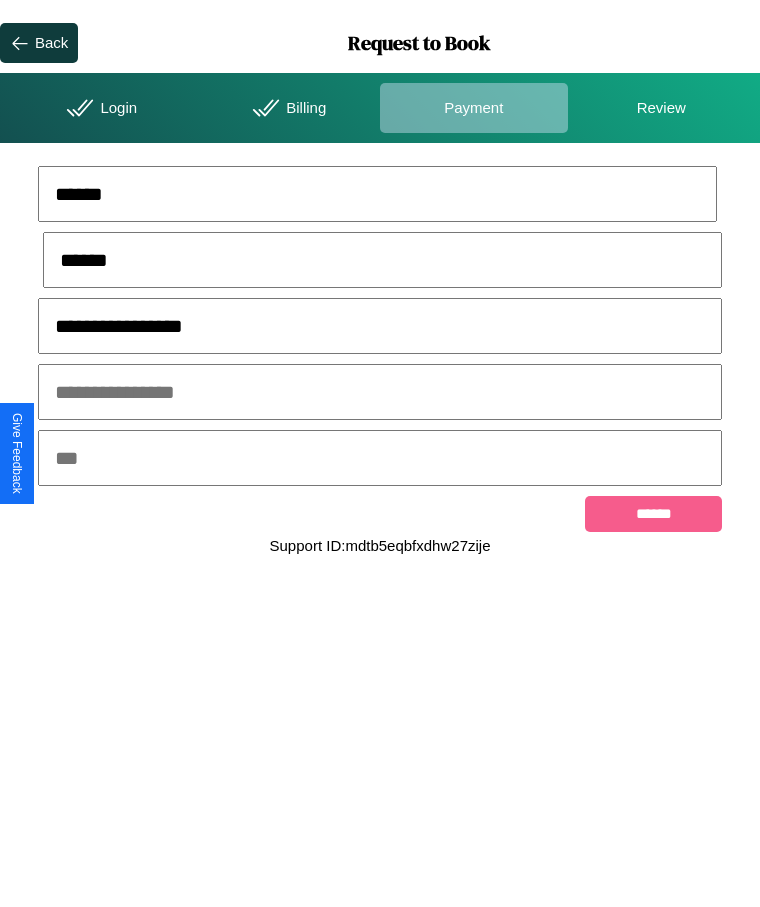 type on "**********" 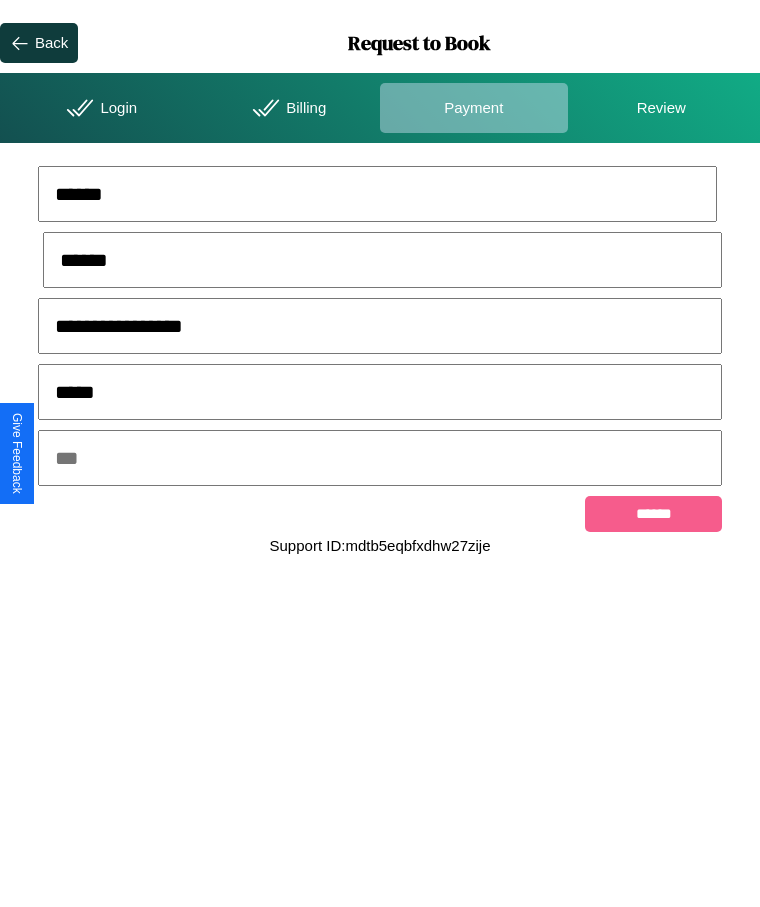 type on "*****" 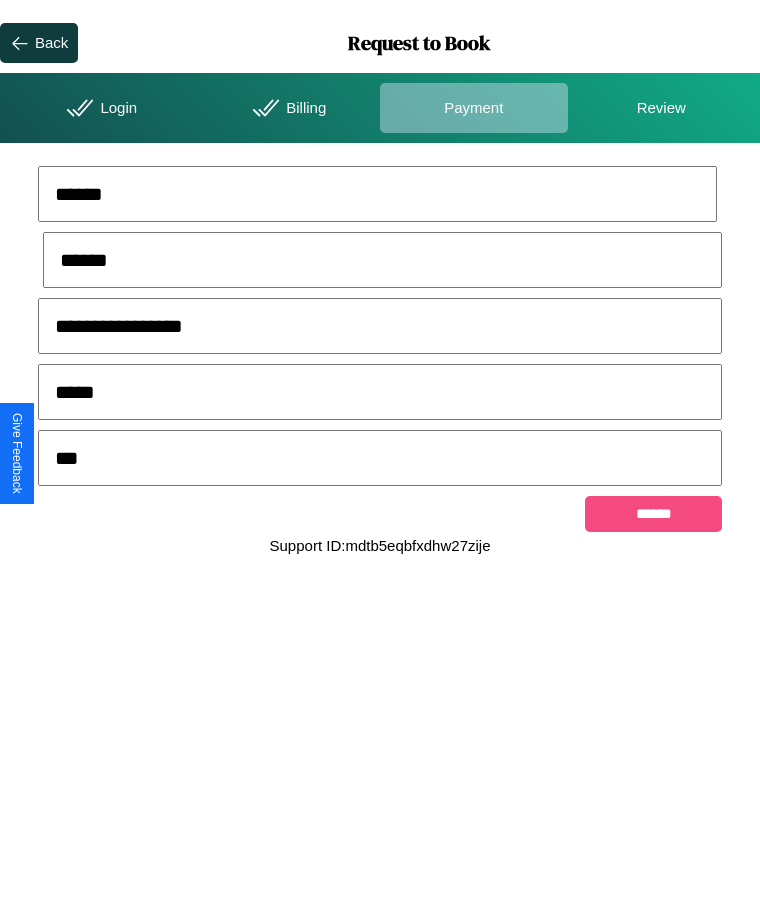 type on "***" 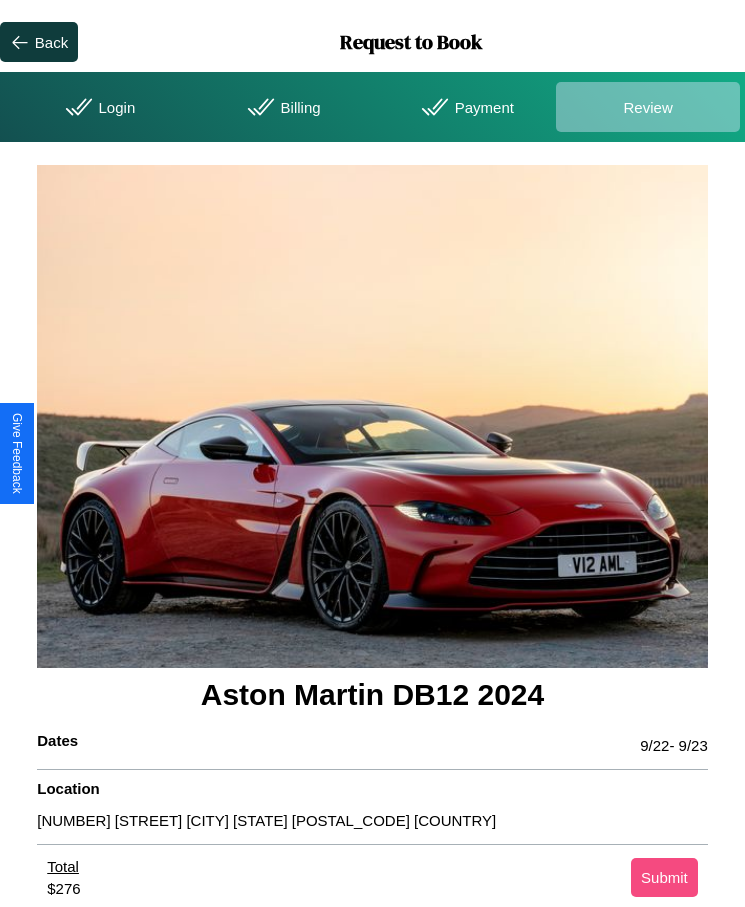 click on "Submit" at bounding box center [664, 877] 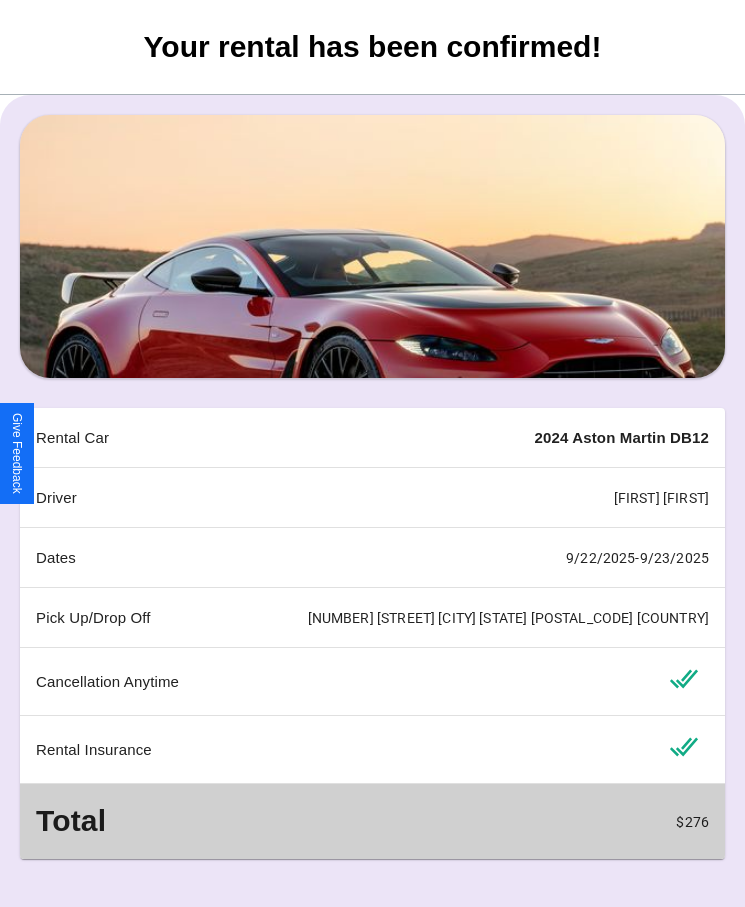 scroll, scrollTop: 162, scrollLeft: 0, axis: vertical 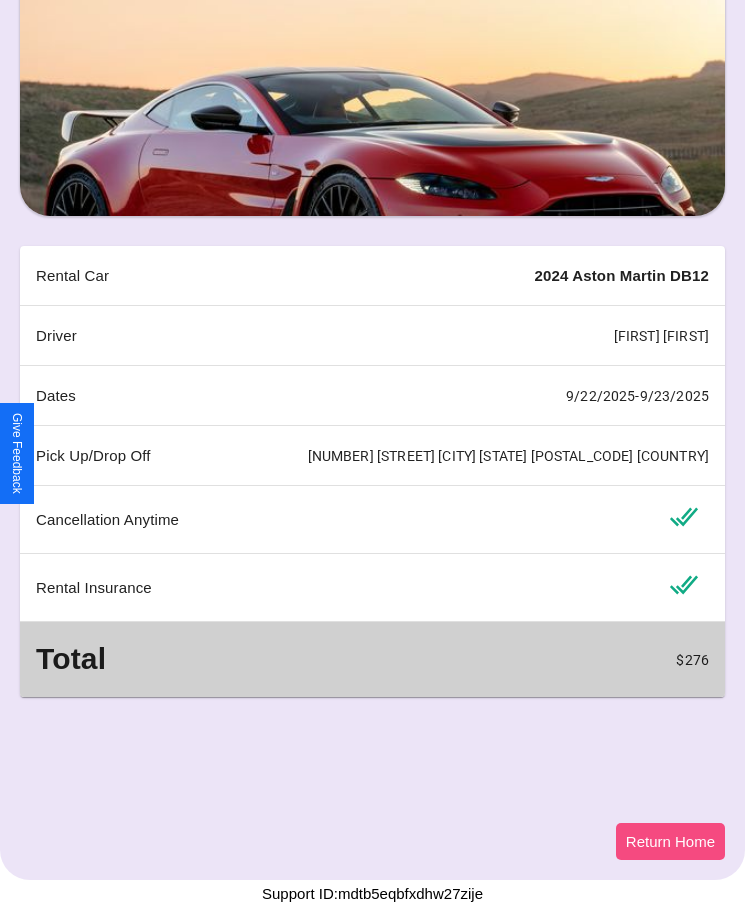 click on "Return Home" at bounding box center [670, 841] 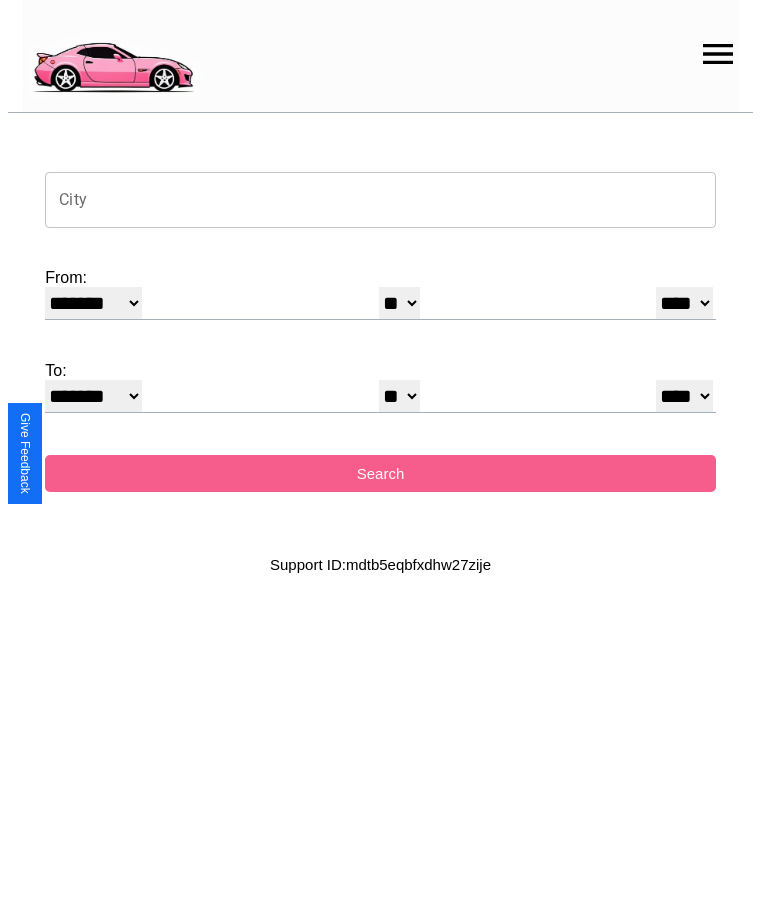 scroll, scrollTop: 0, scrollLeft: 0, axis: both 